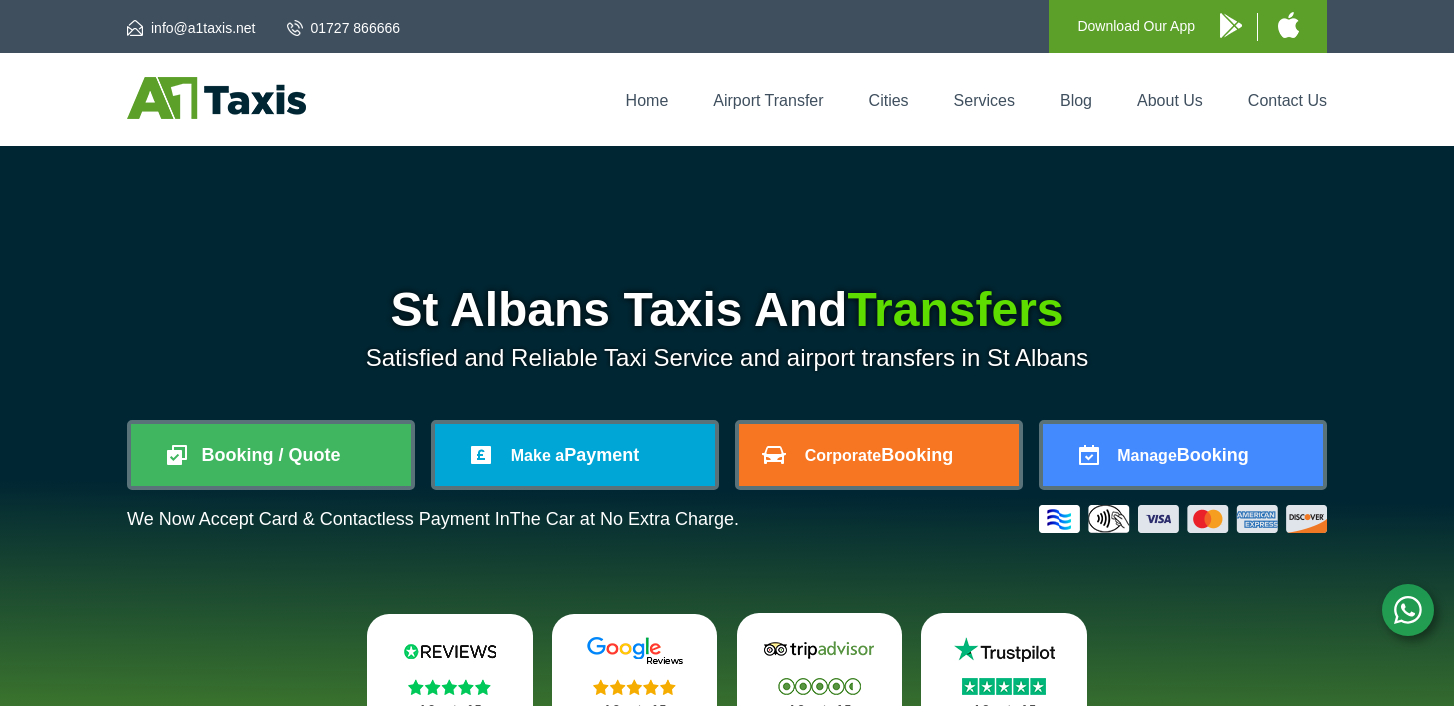 scroll, scrollTop: 0, scrollLeft: 0, axis: both 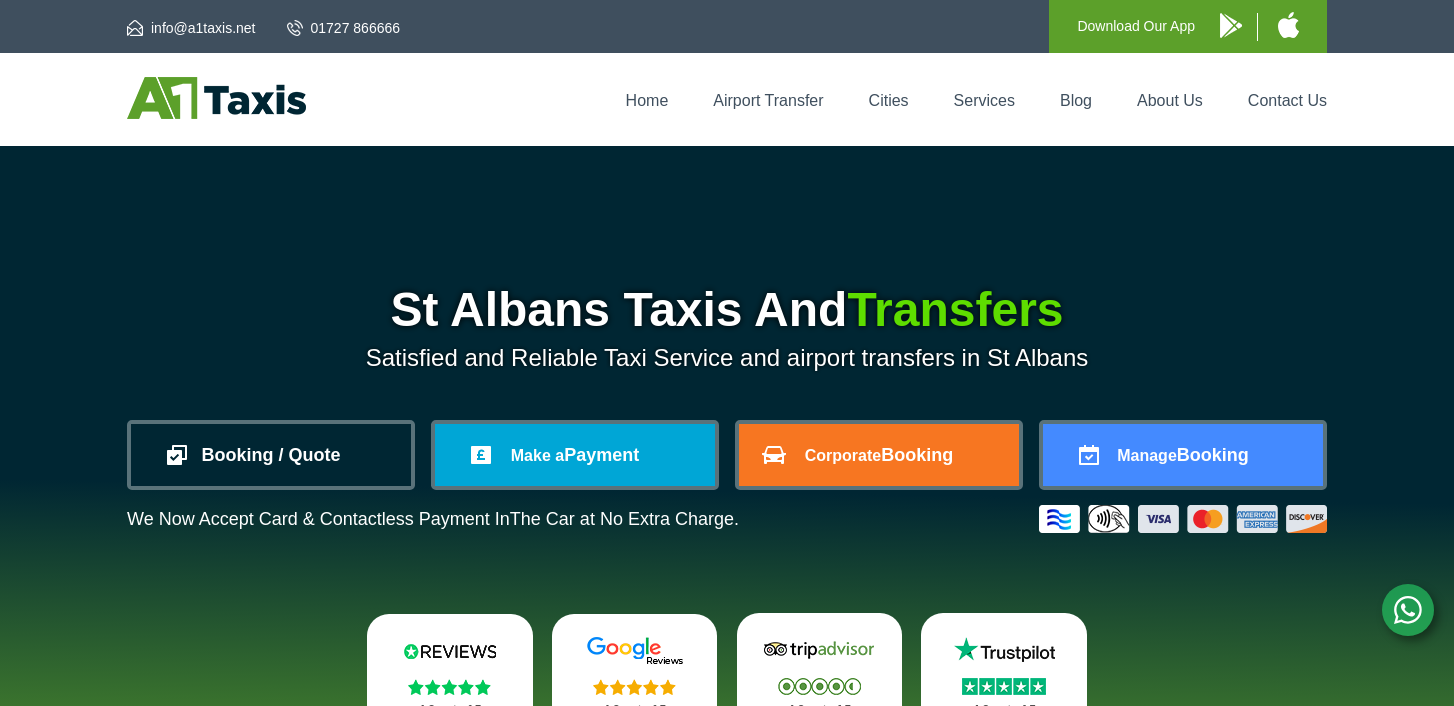 click on "Booking / Quote" at bounding box center (271, 455) 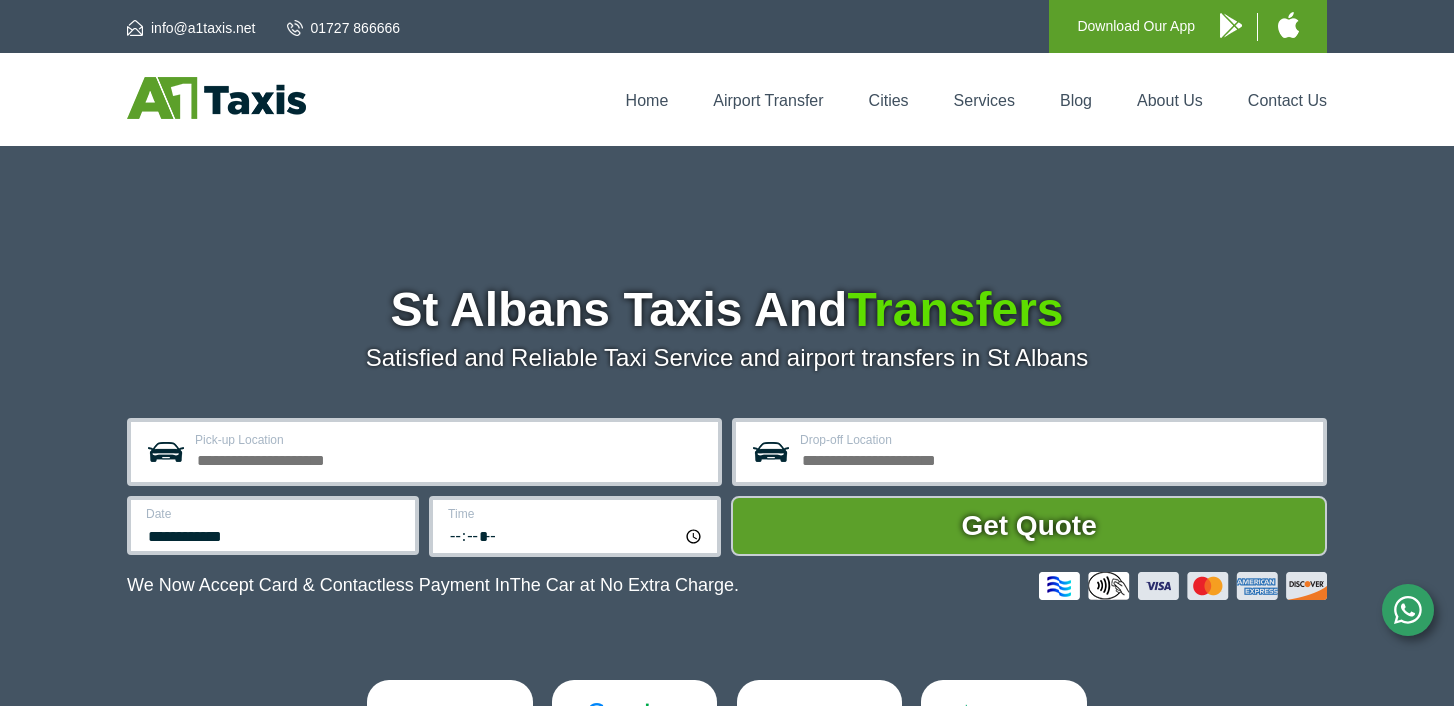 scroll, scrollTop: 0, scrollLeft: 0, axis: both 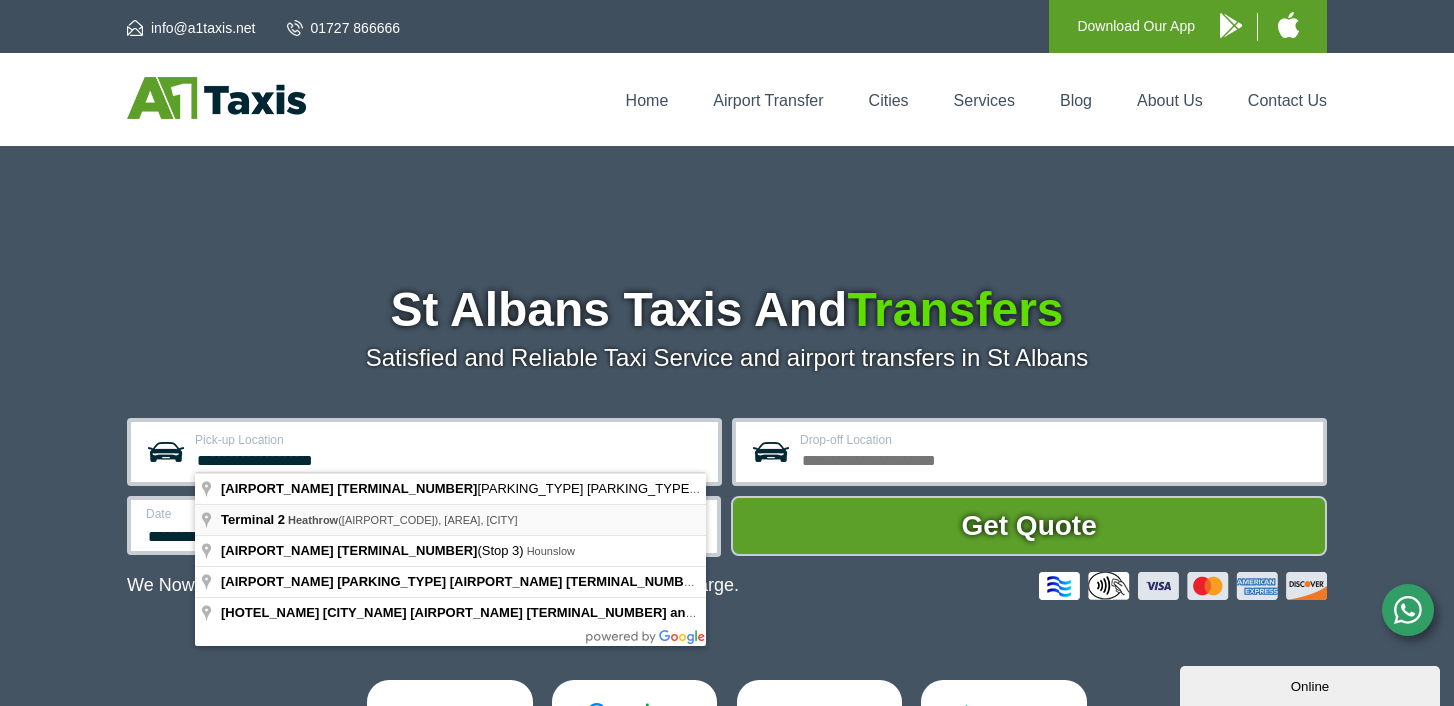 type on "**********" 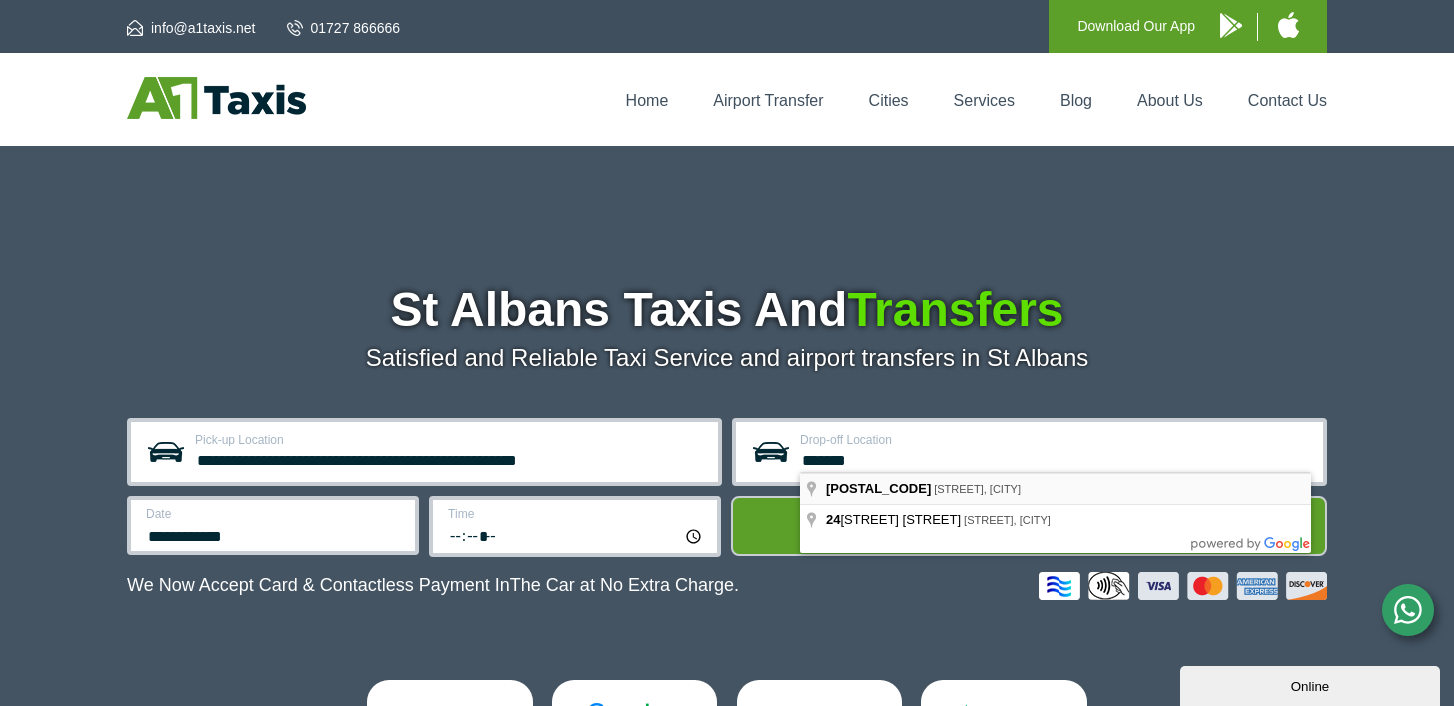 type on "*******" 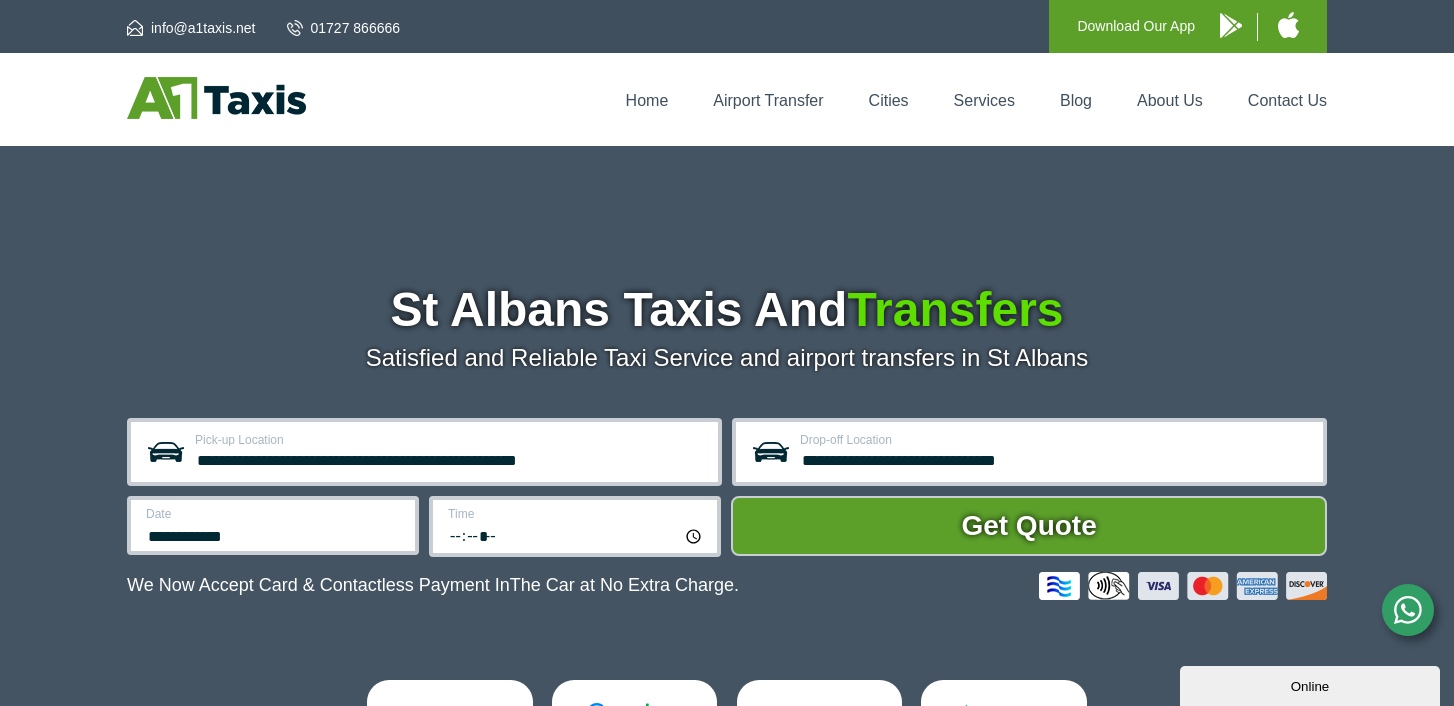 click on "Date" at bounding box center (274, 514) 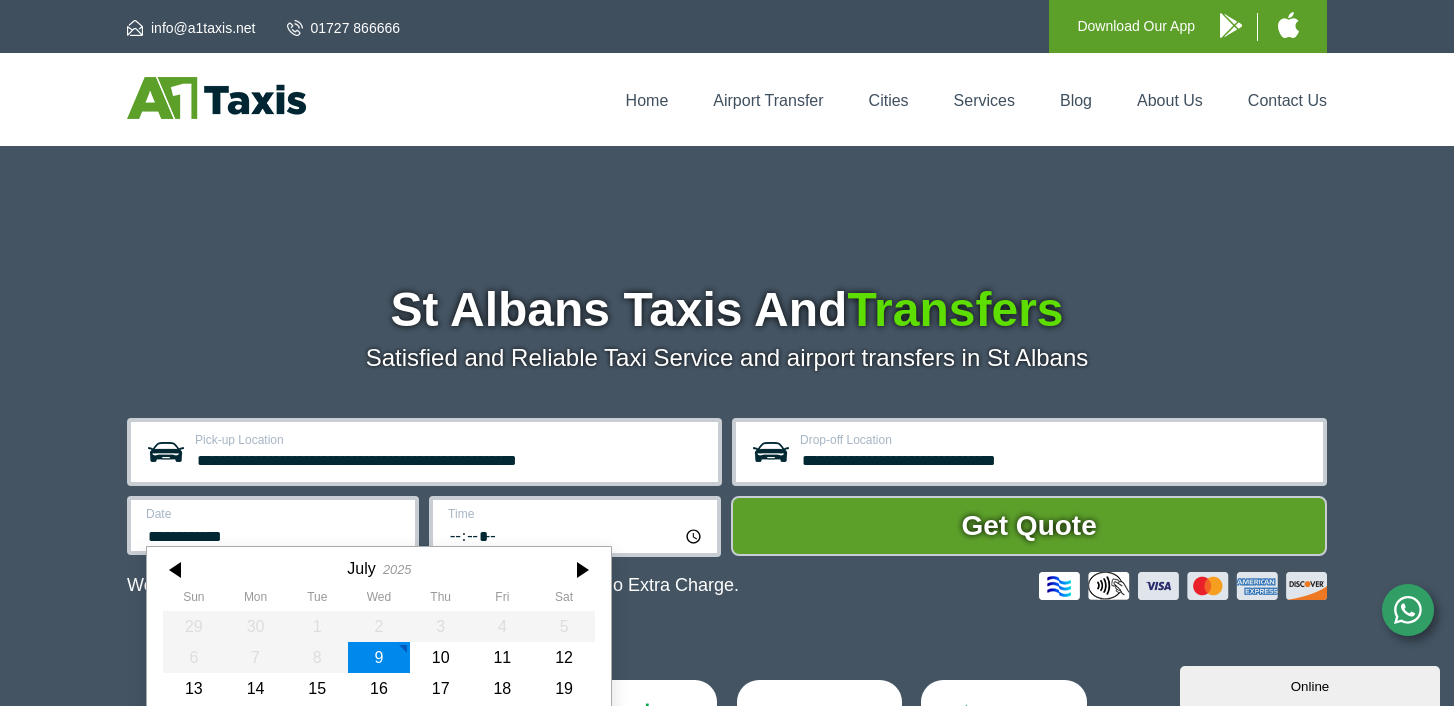scroll, scrollTop: 128, scrollLeft: 0, axis: vertical 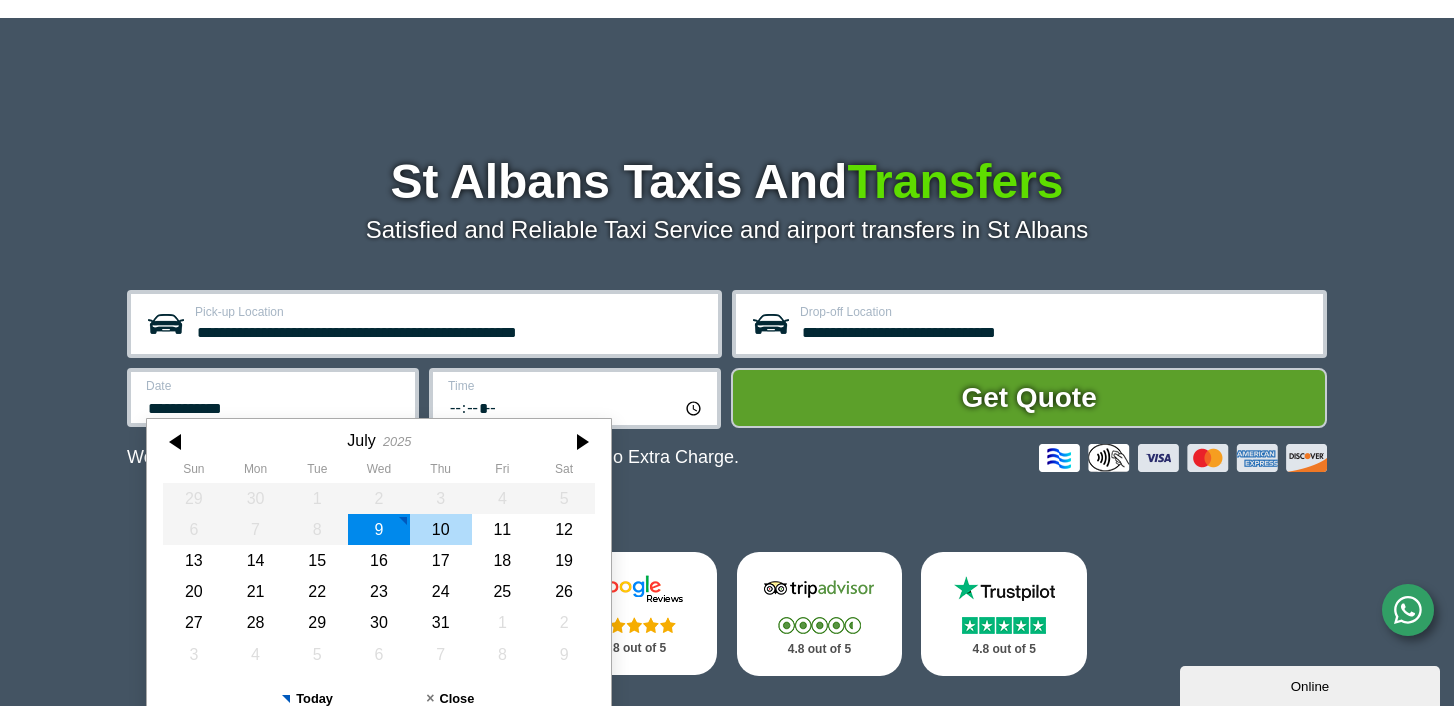 click on "10" at bounding box center (441, 529) 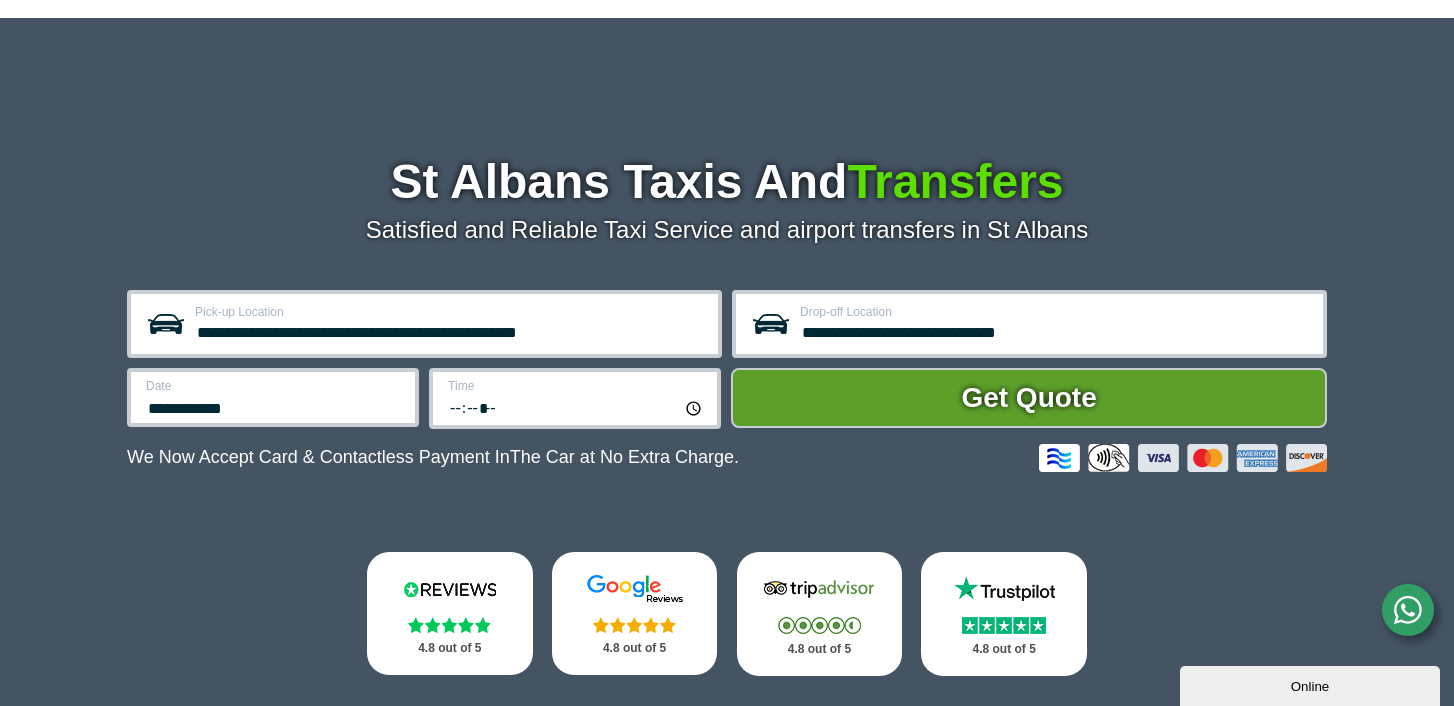 click on "*****" at bounding box center (576, 407) 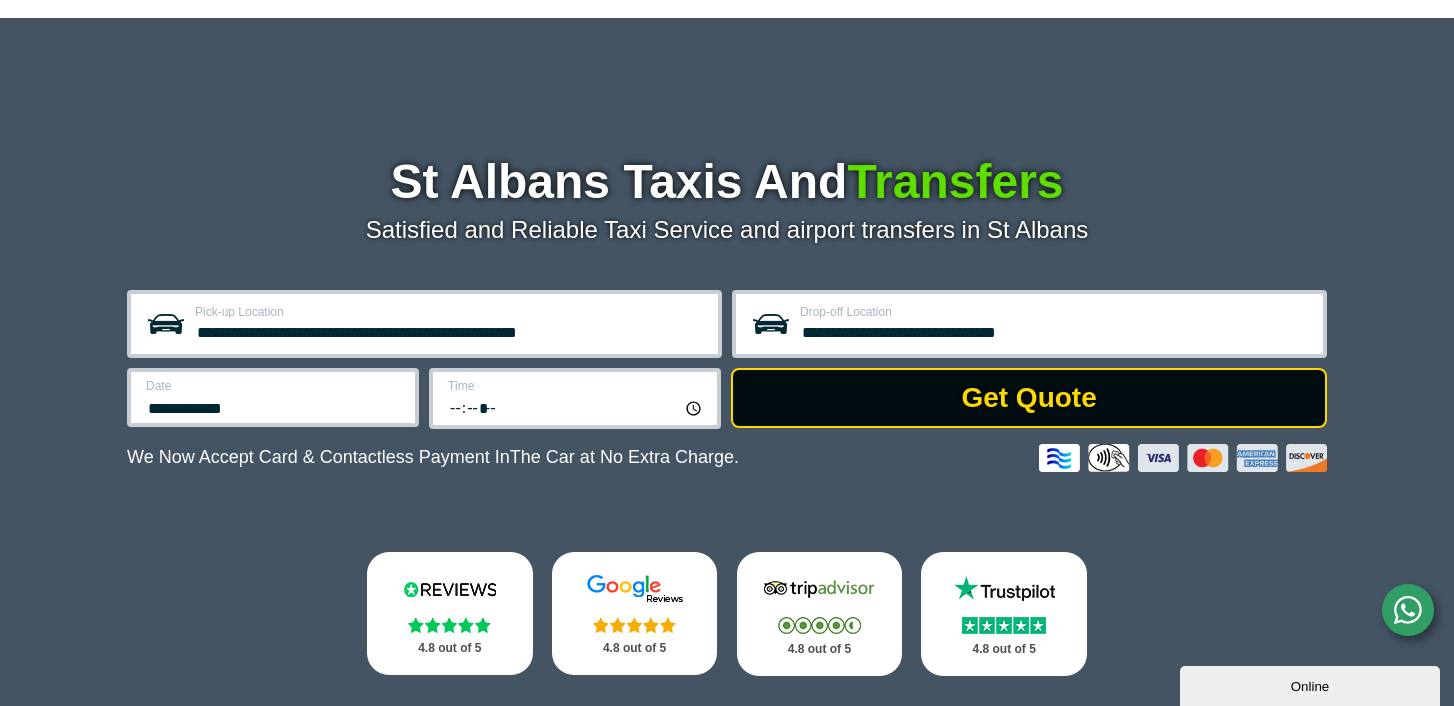type on "*****" 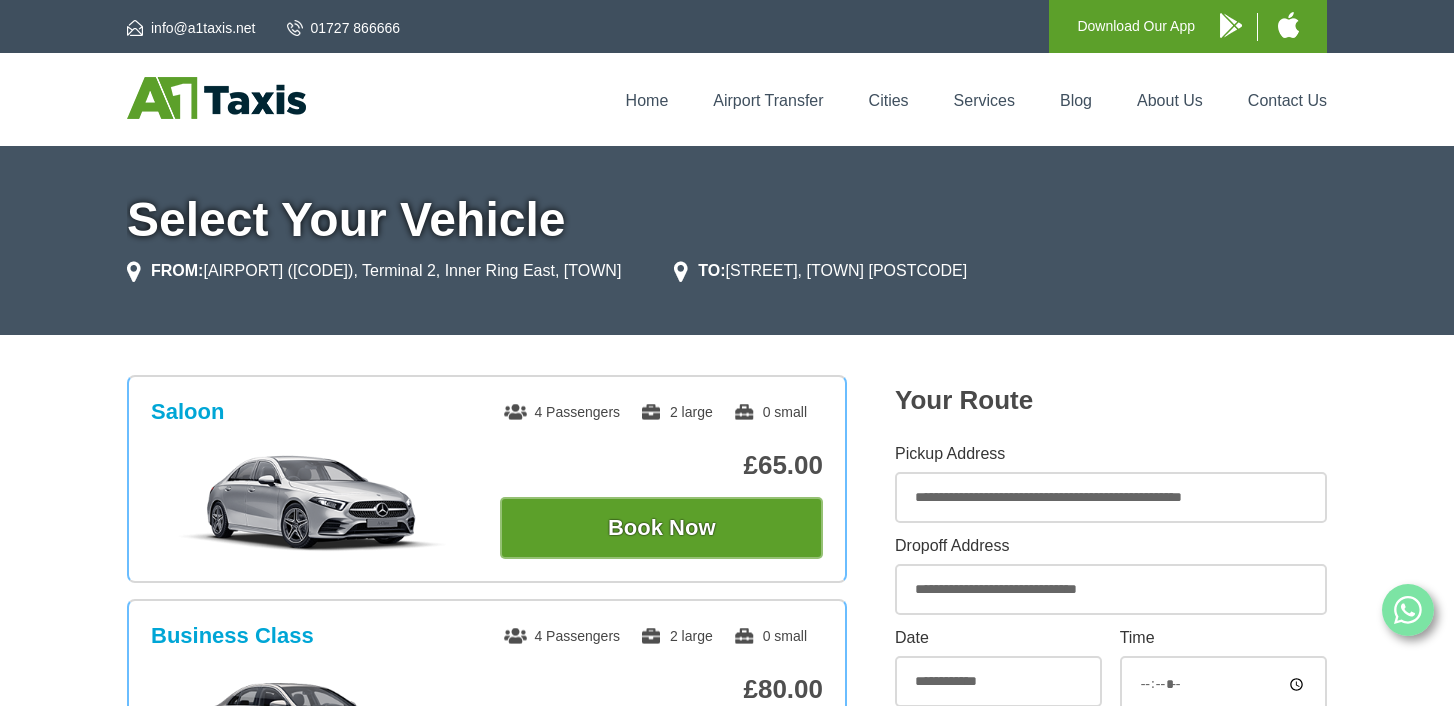 scroll, scrollTop: 0, scrollLeft: 0, axis: both 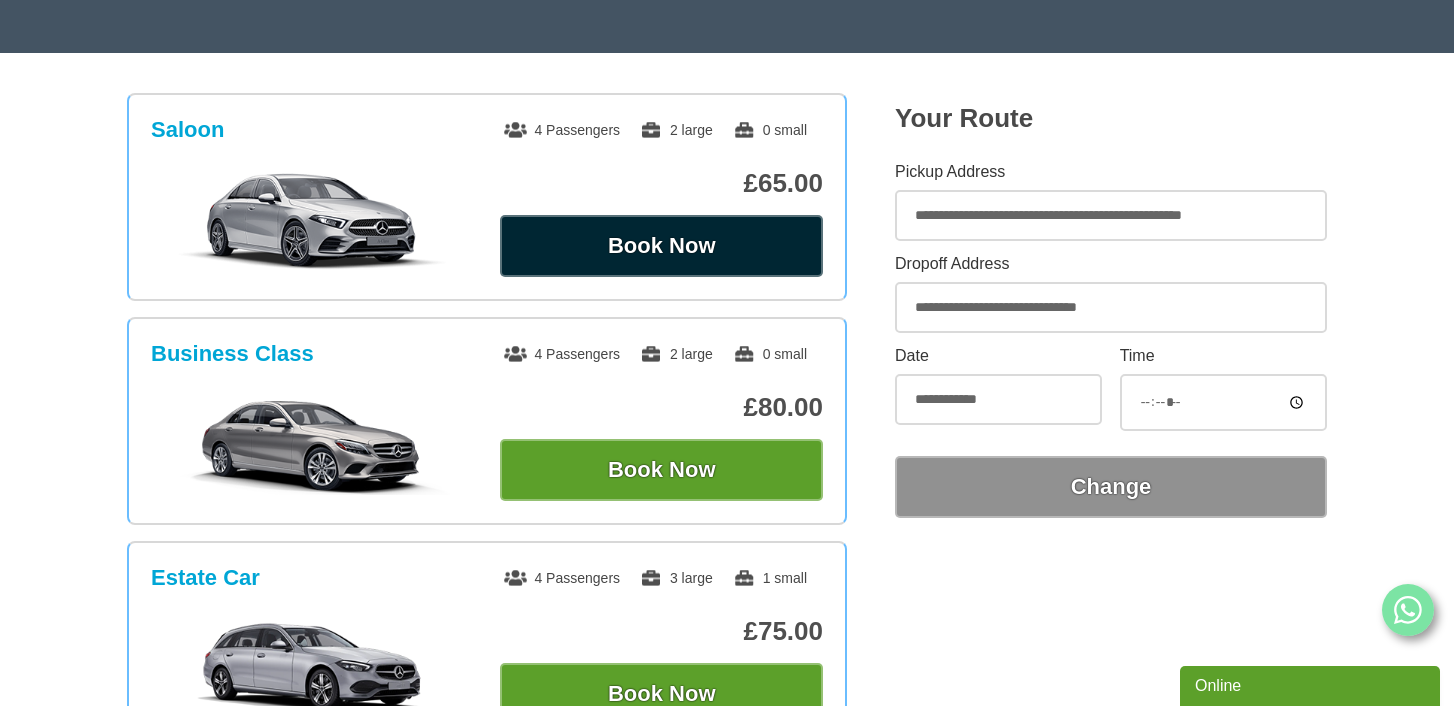 click on "Book Now" at bounding box center (661, 246) 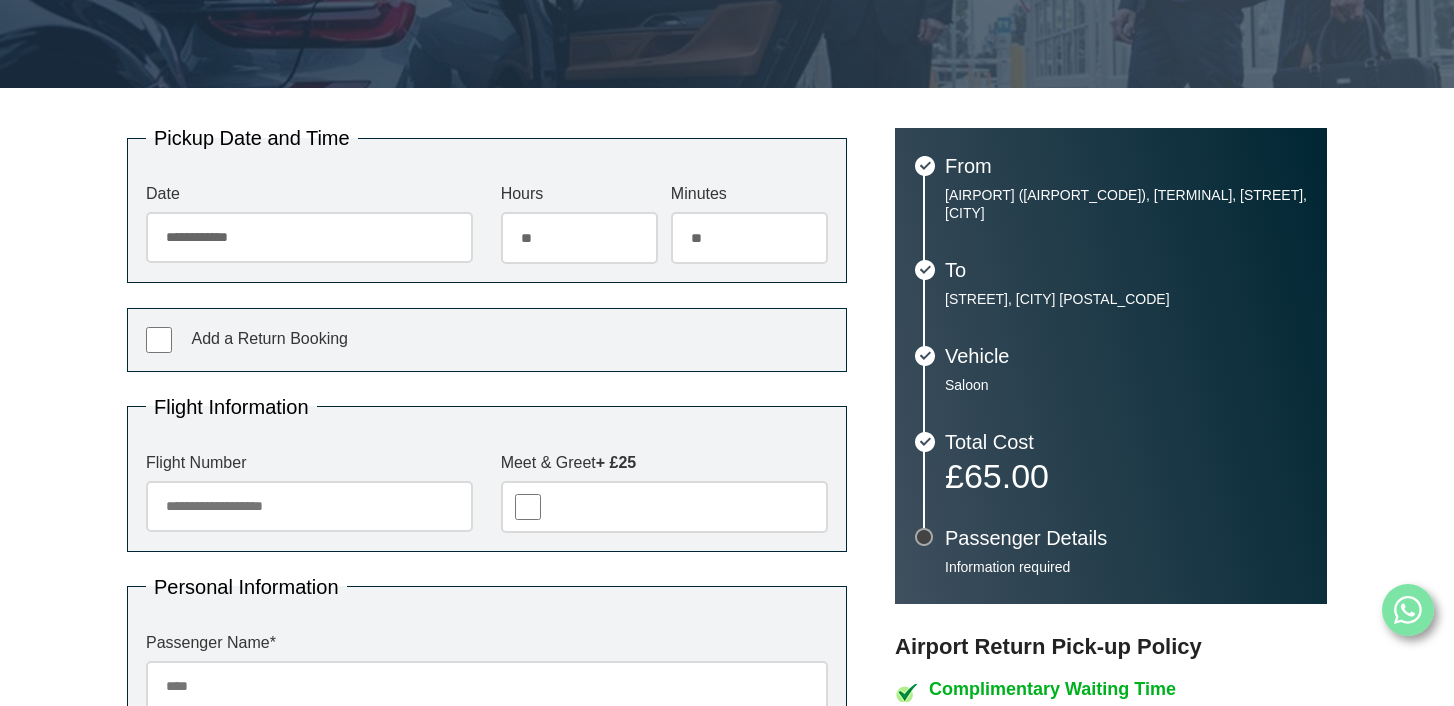 scroll, scrollTop: 352, scrollLeft: 0, axis: vertical 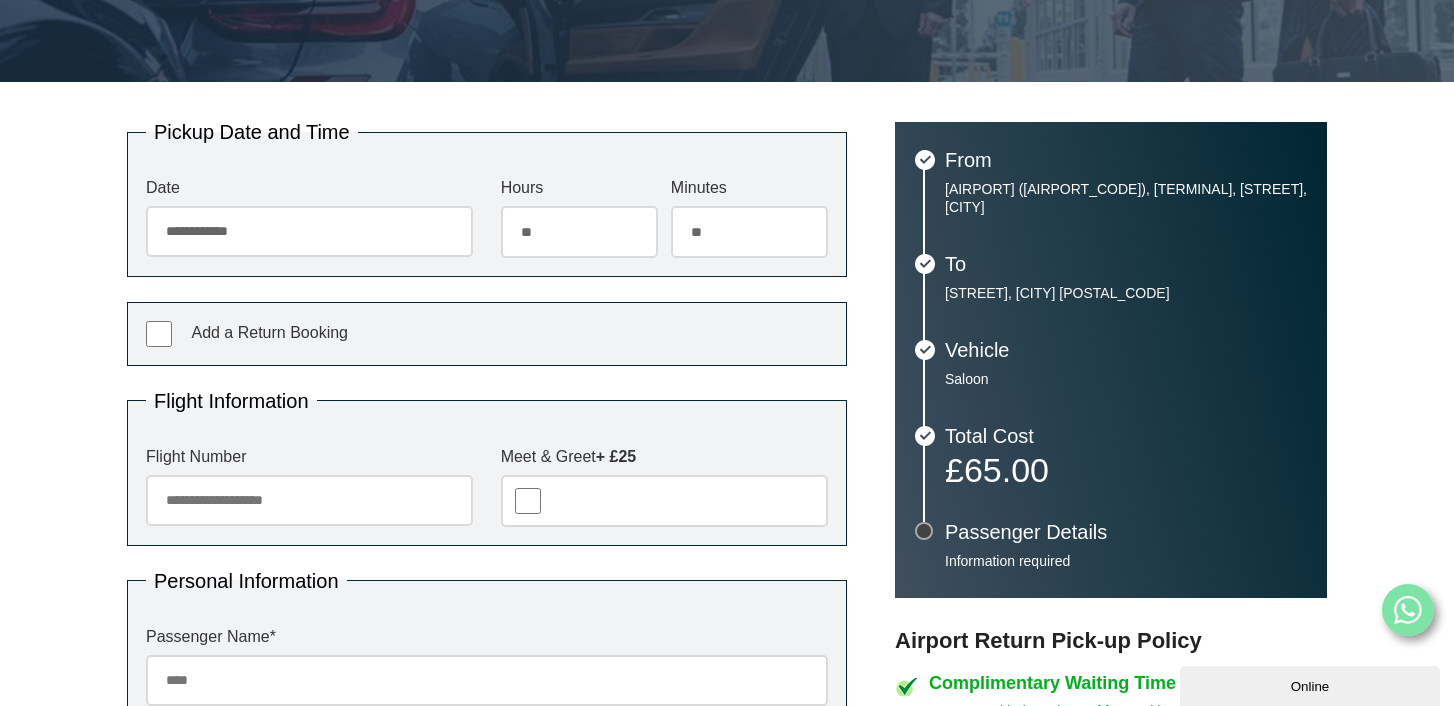 click on "Flight Number" at bounding box center [309, 500] 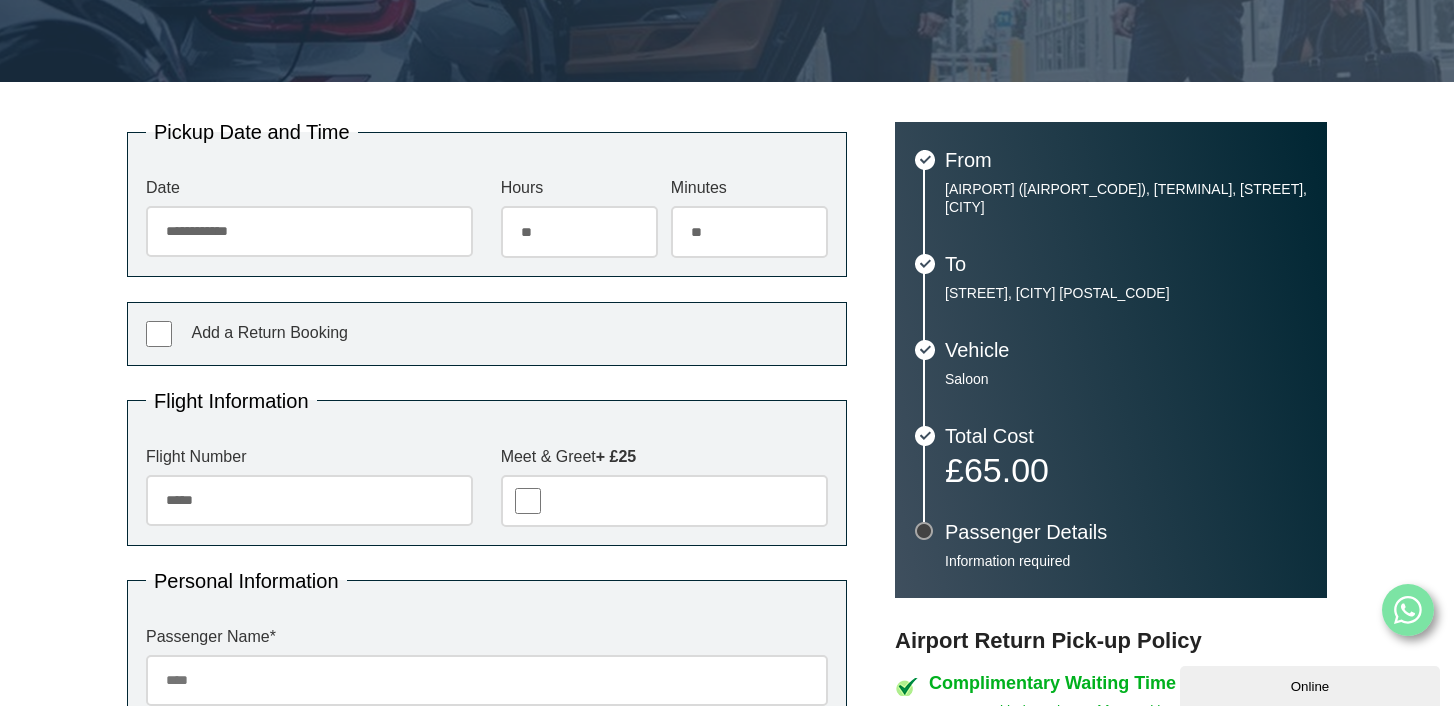 type on "*****" 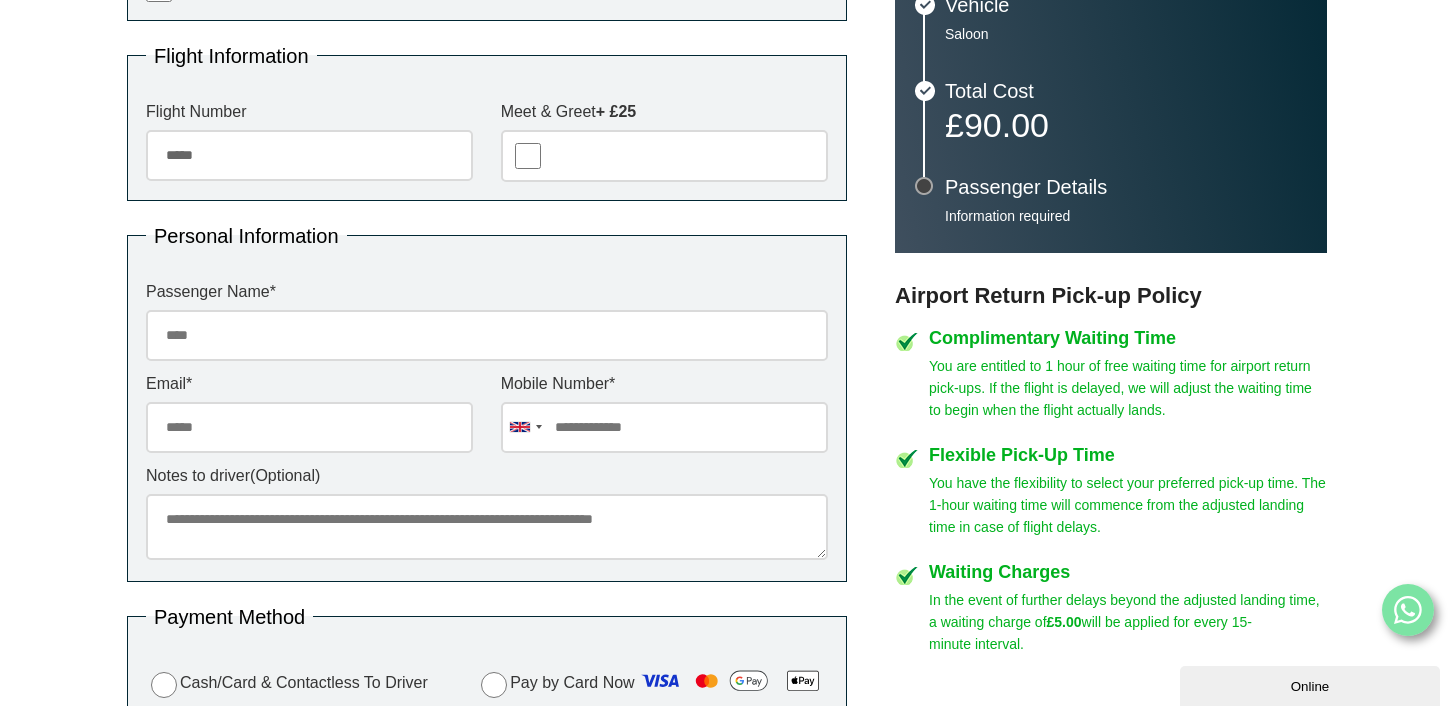 scroll, scrollTop: 703, scrollLeft: 0, axis: vertical 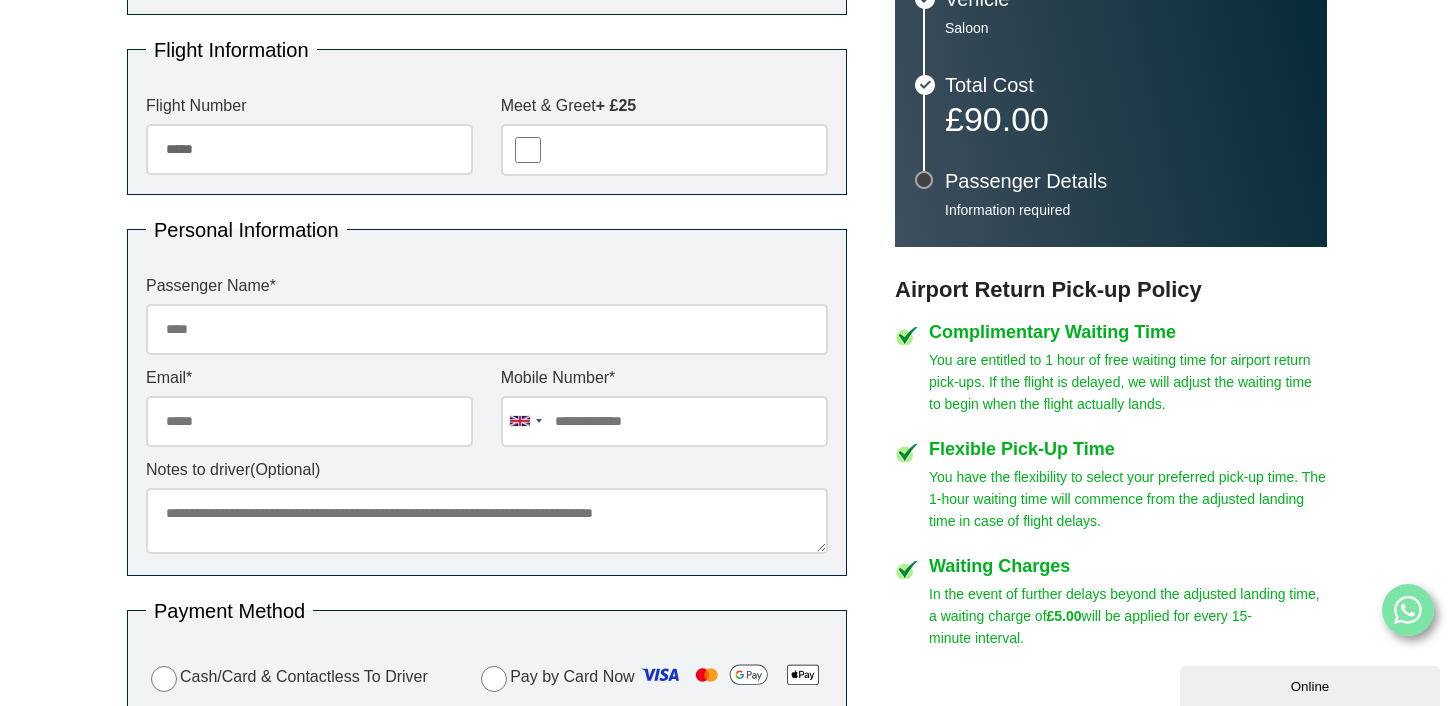 click on "Notes to driver  (Optional)" at bounding box center (487, 521) 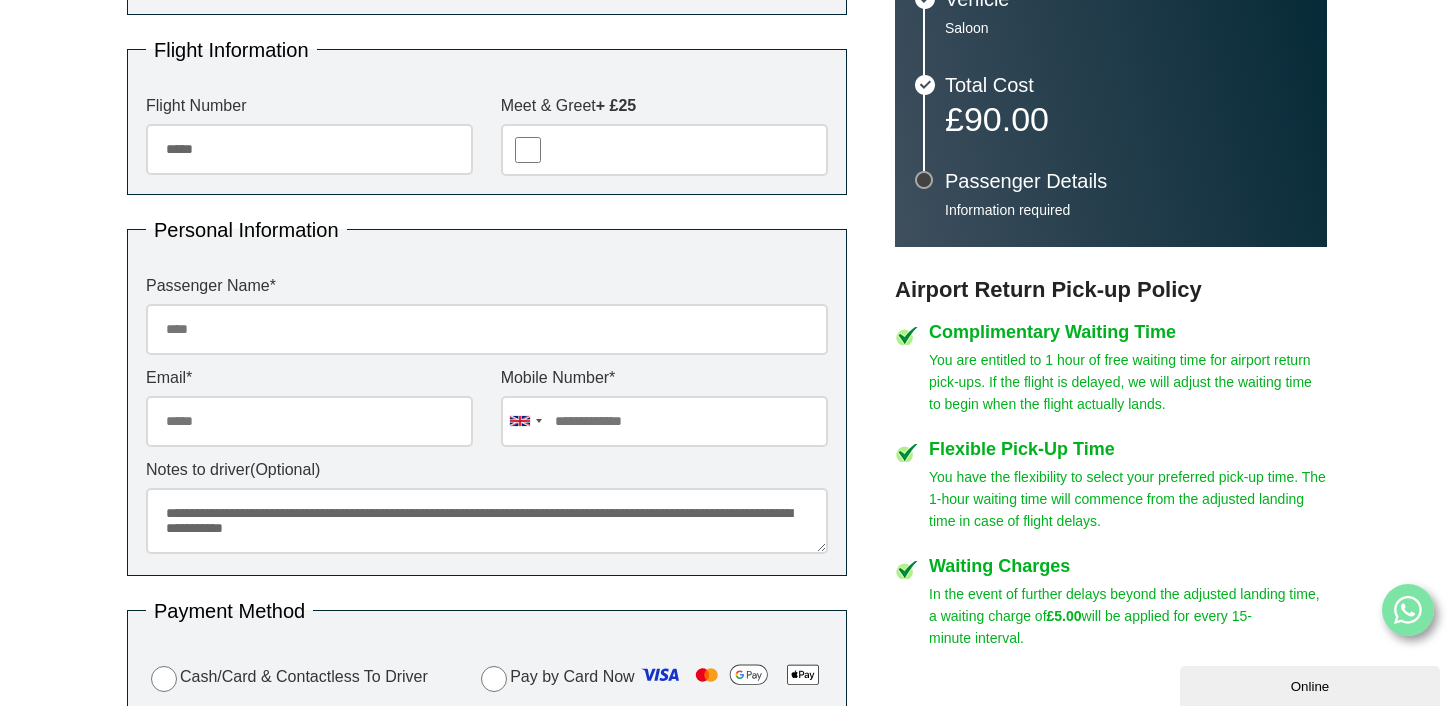 click on "**********" at bounding box center (487, 521) 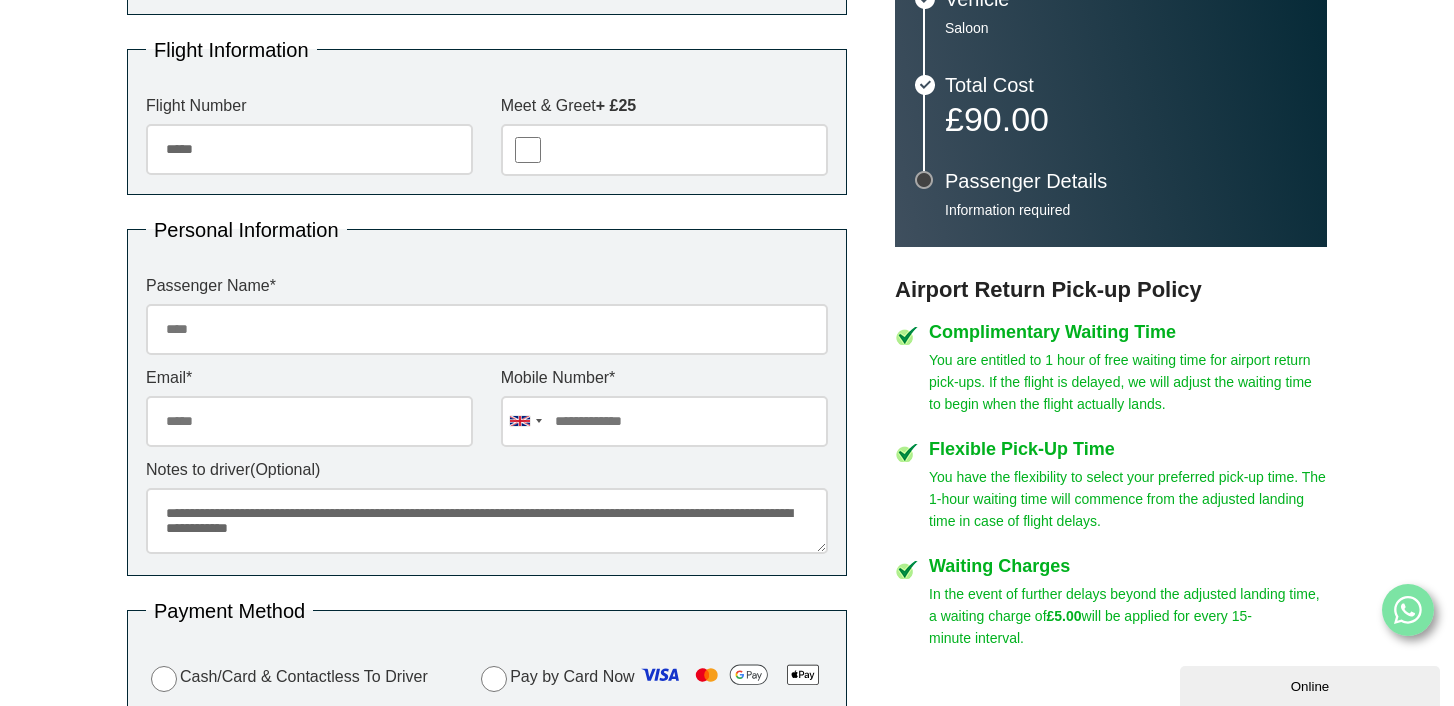 click on "**********" at bounding box center [487, 521] 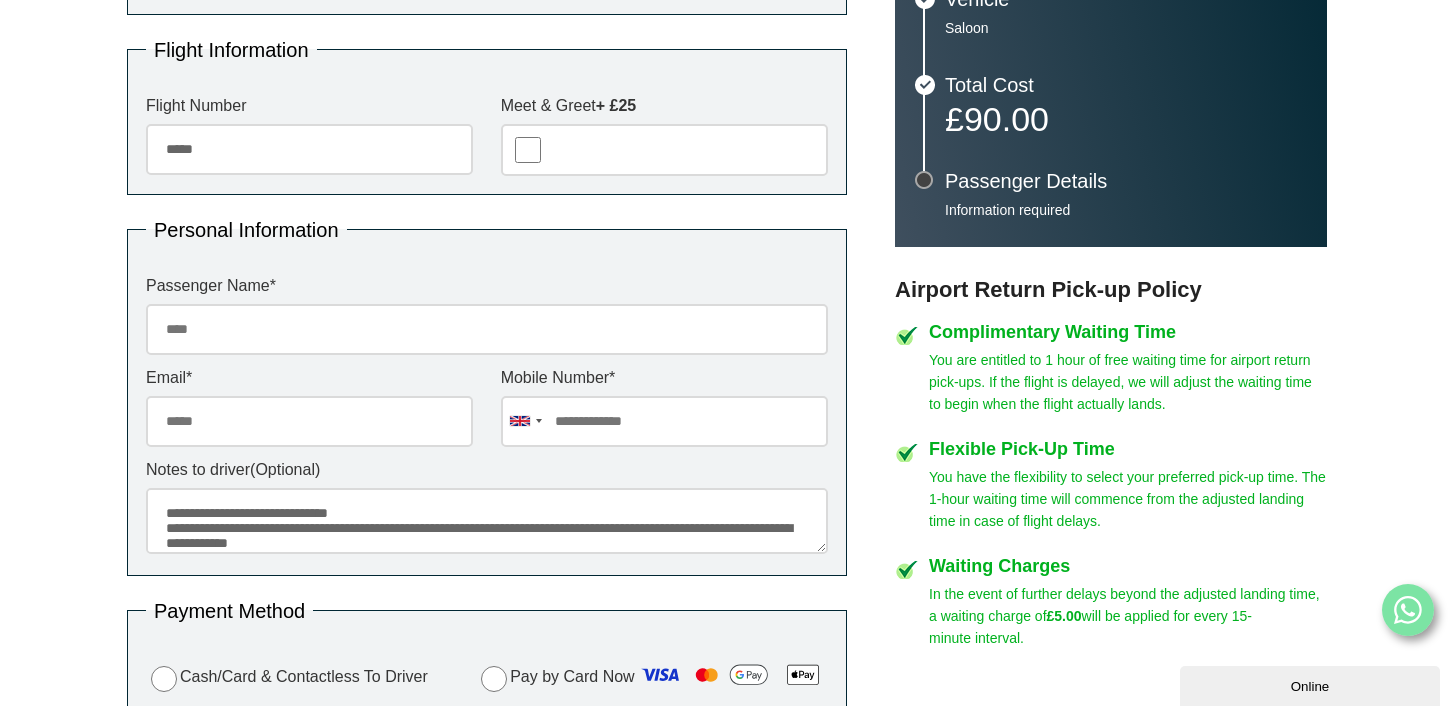 scroll, scrollTop: 16, scrollLeft: 0, axis: vertical 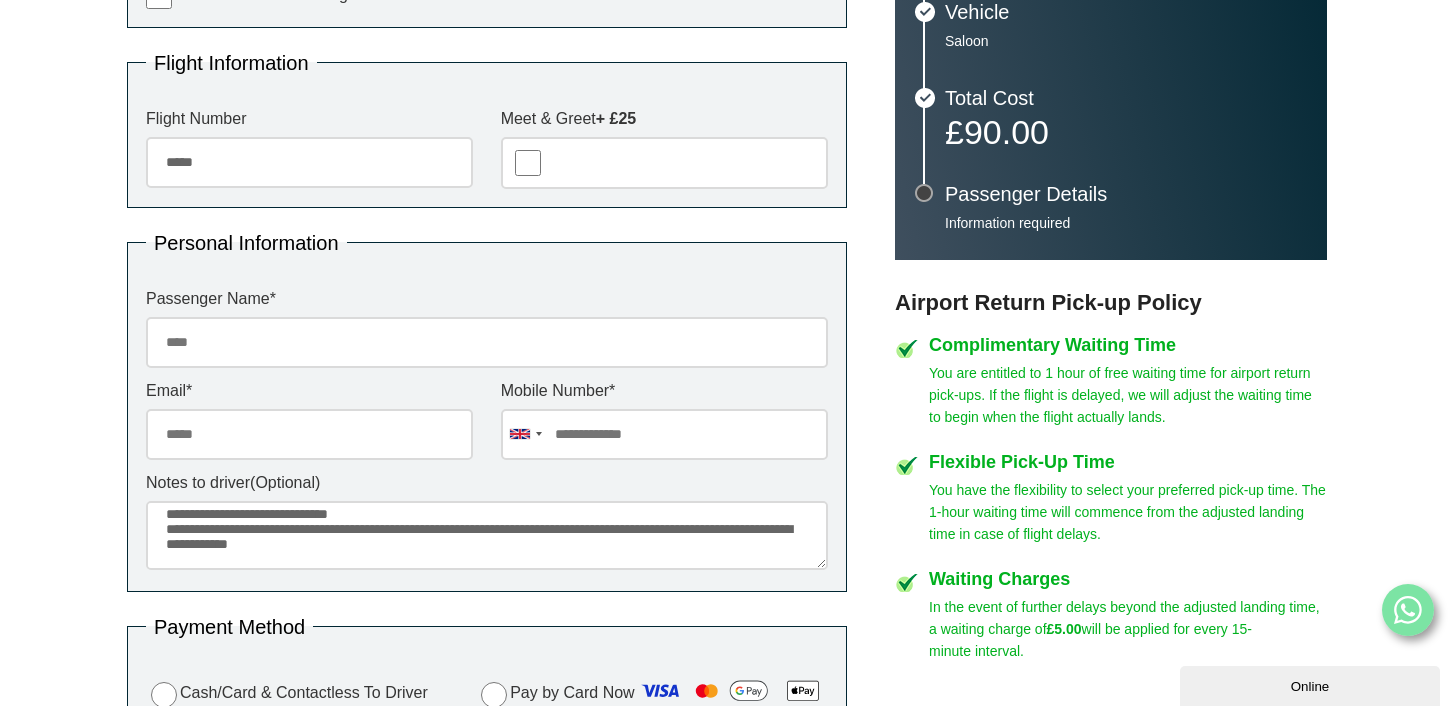 type on "**********" 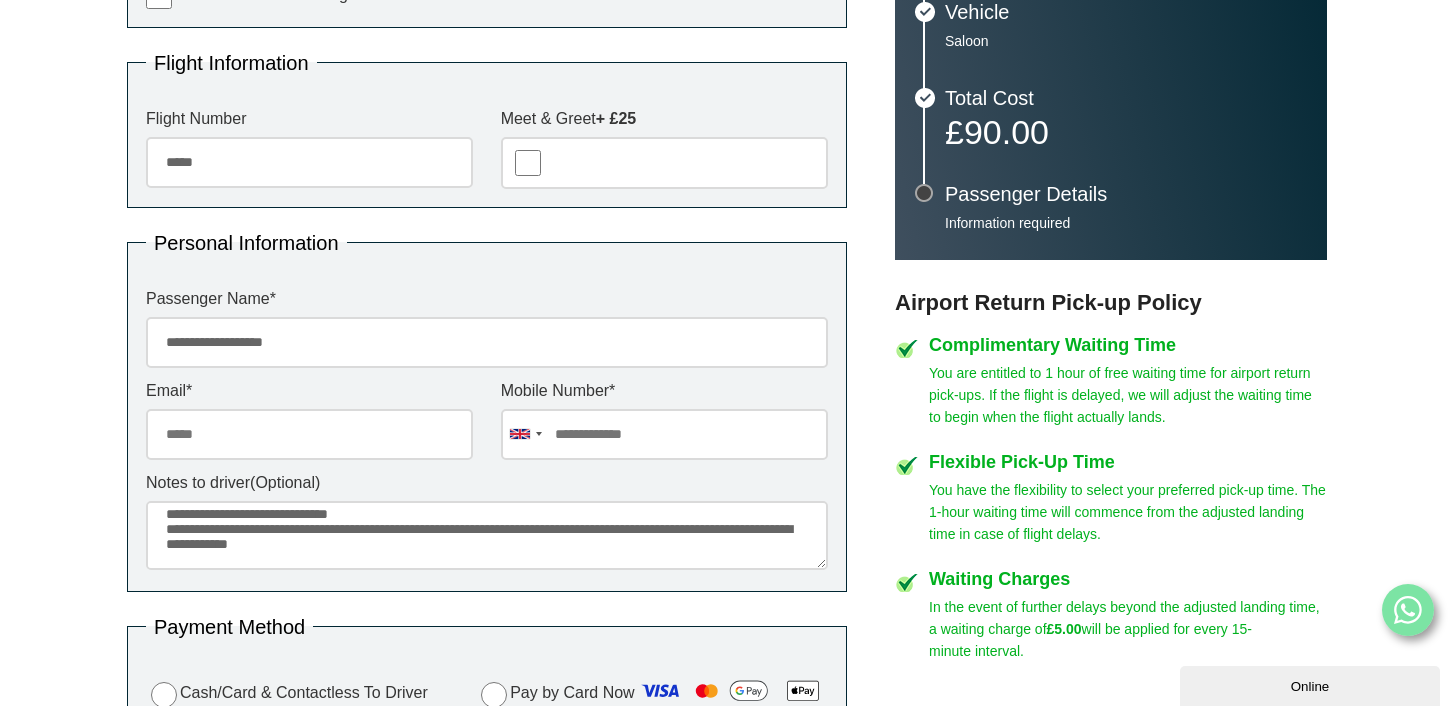type on "**********" 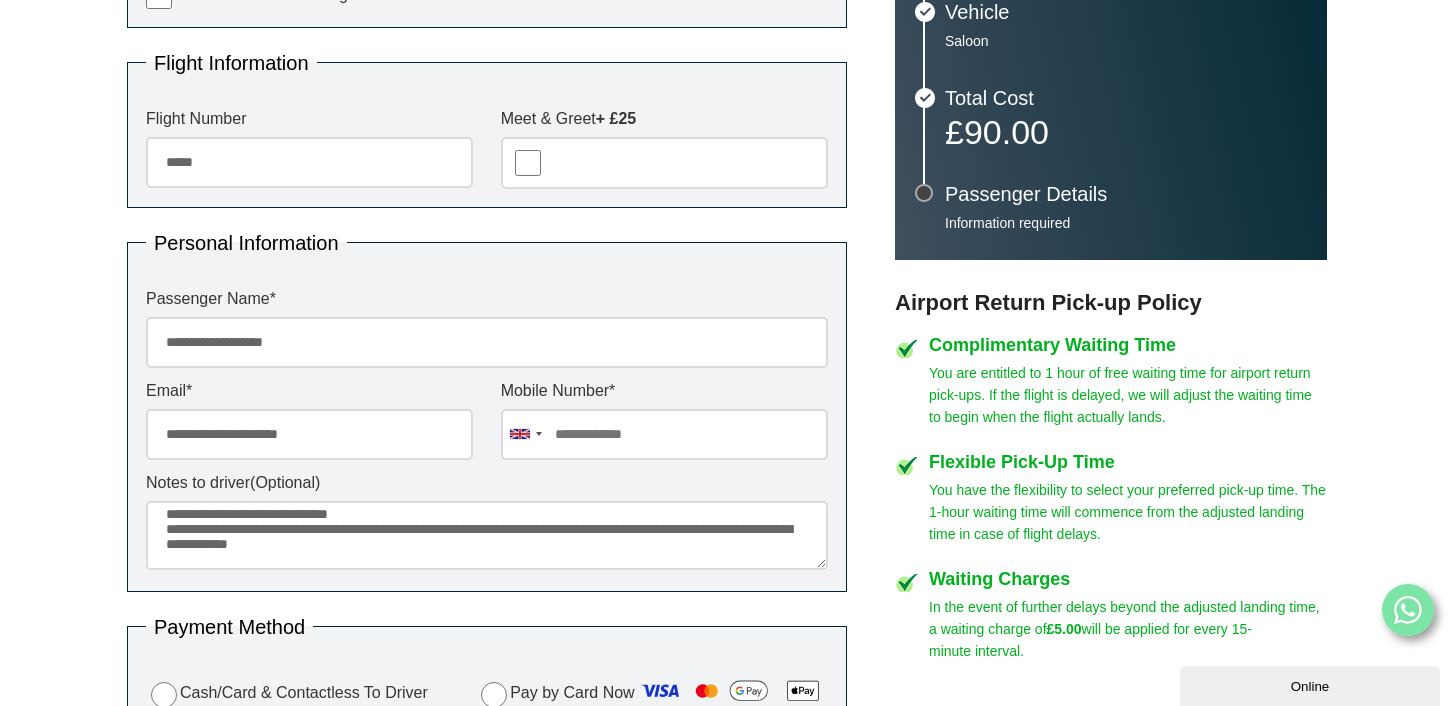 type on "**********" 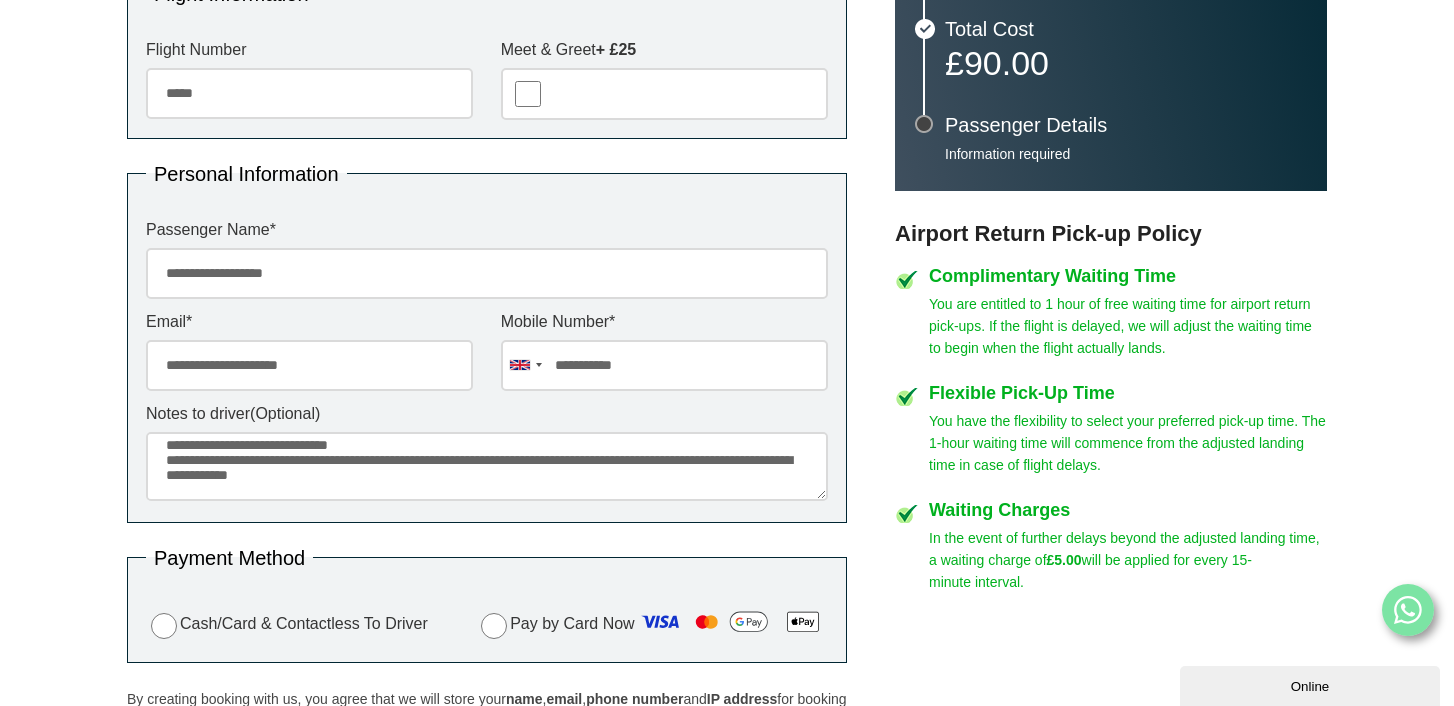 scroll, scrollTop: 804, scrollLeft: 0, axis: vertical 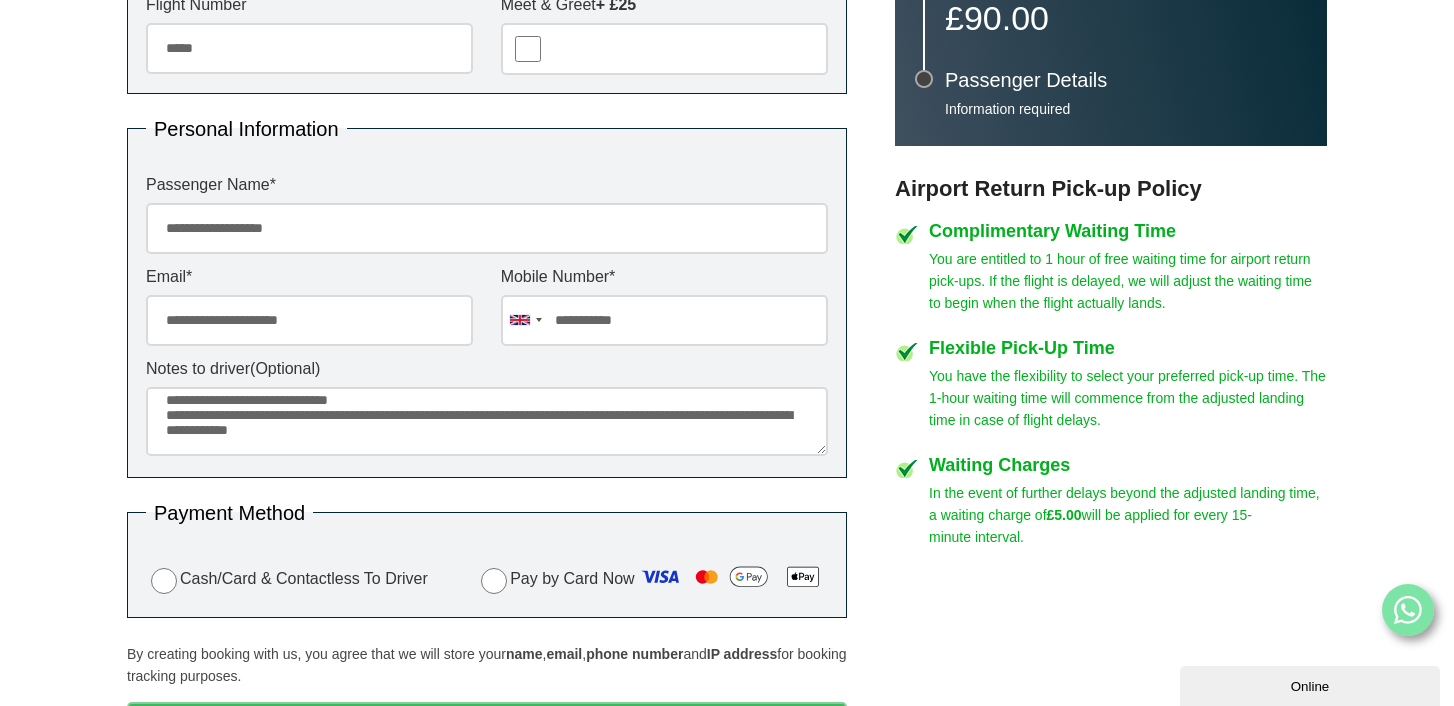 click on "**********" at bounding box center (487, 421) 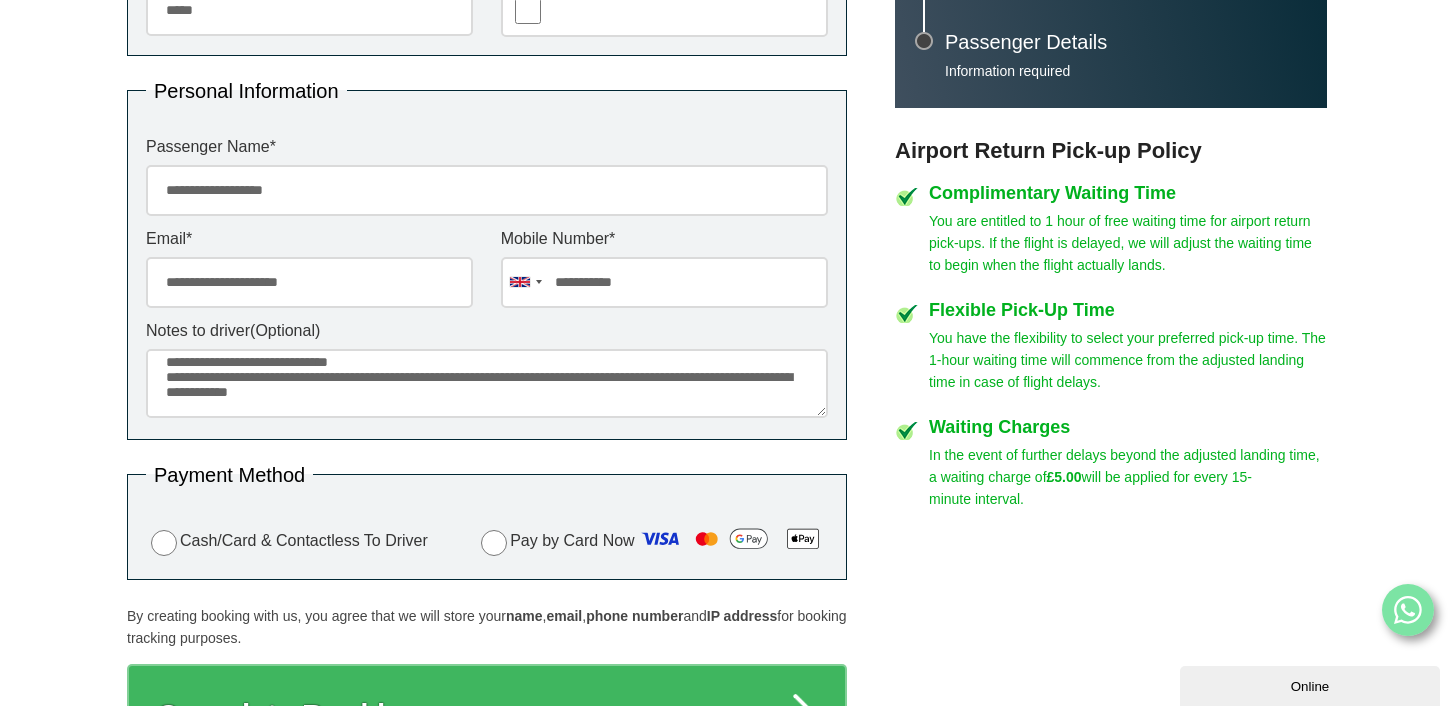 scroll, scrollTop: 877, scrollLeft: 0, axis: vertical 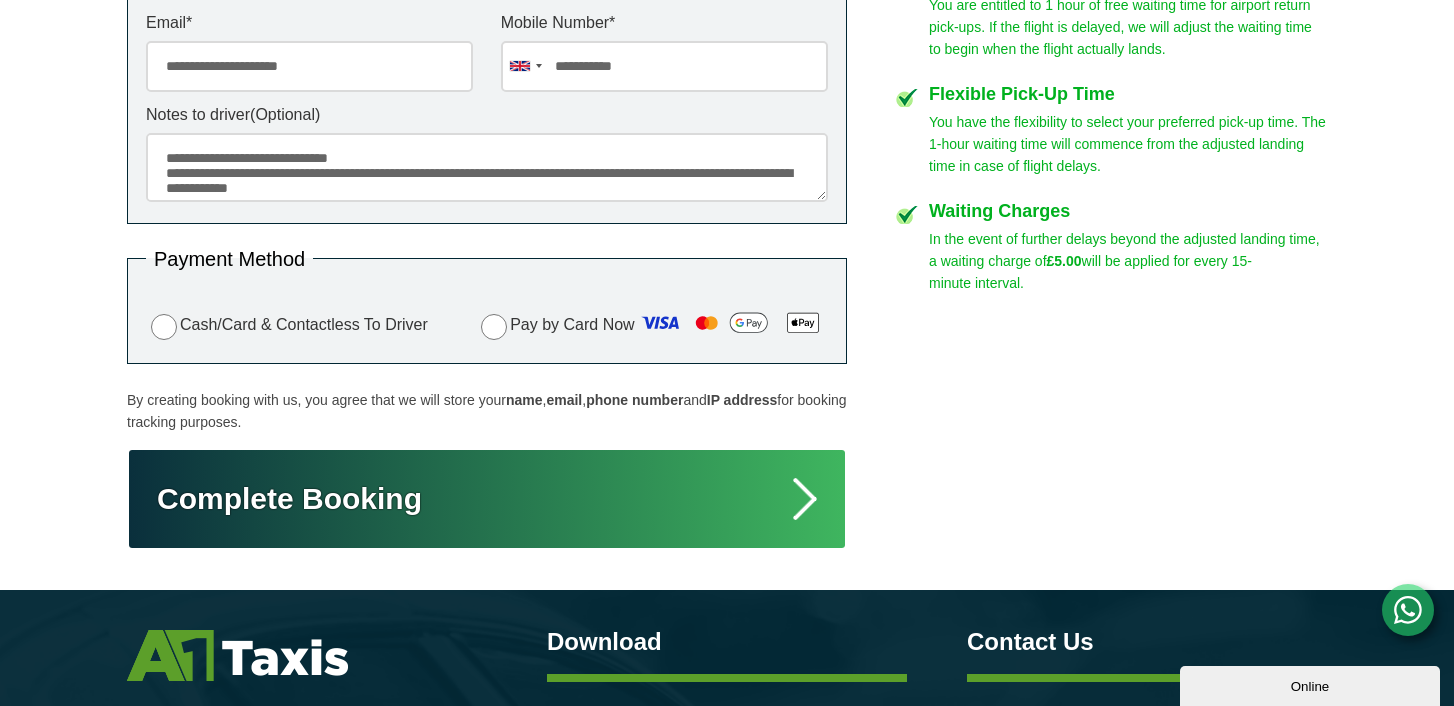 type on "**********" 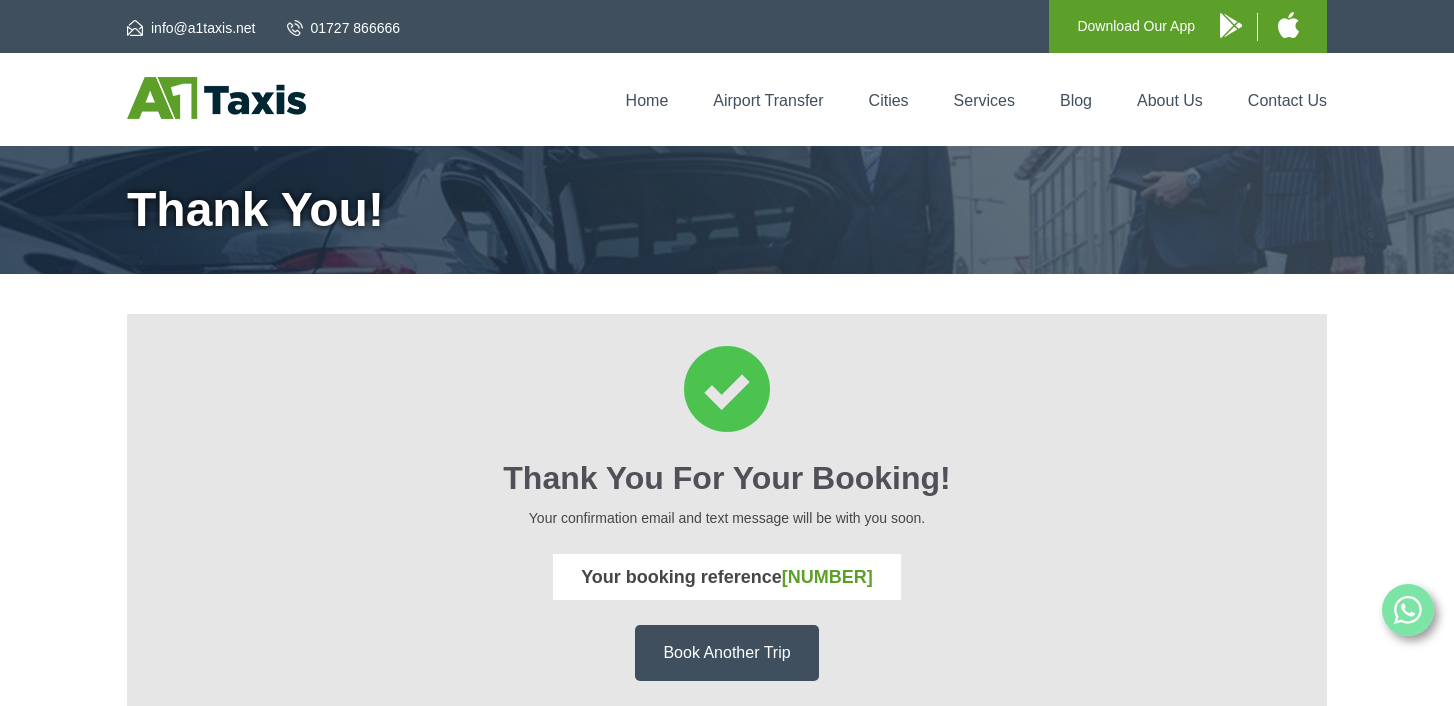 scroll, scrollTop: 0, scrollLeft: 0, axis: both 